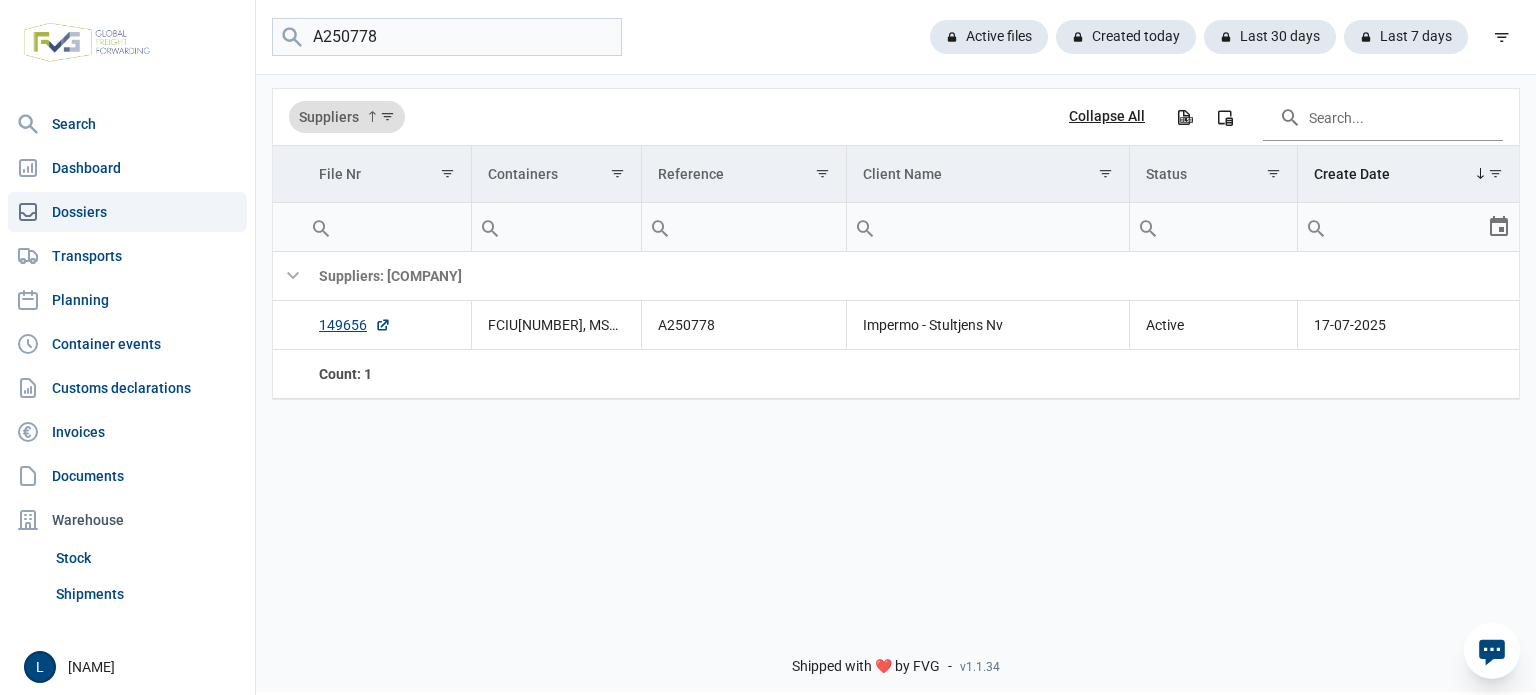 scroll, scrollTop: 0, scrollLeft: 0, axis: both 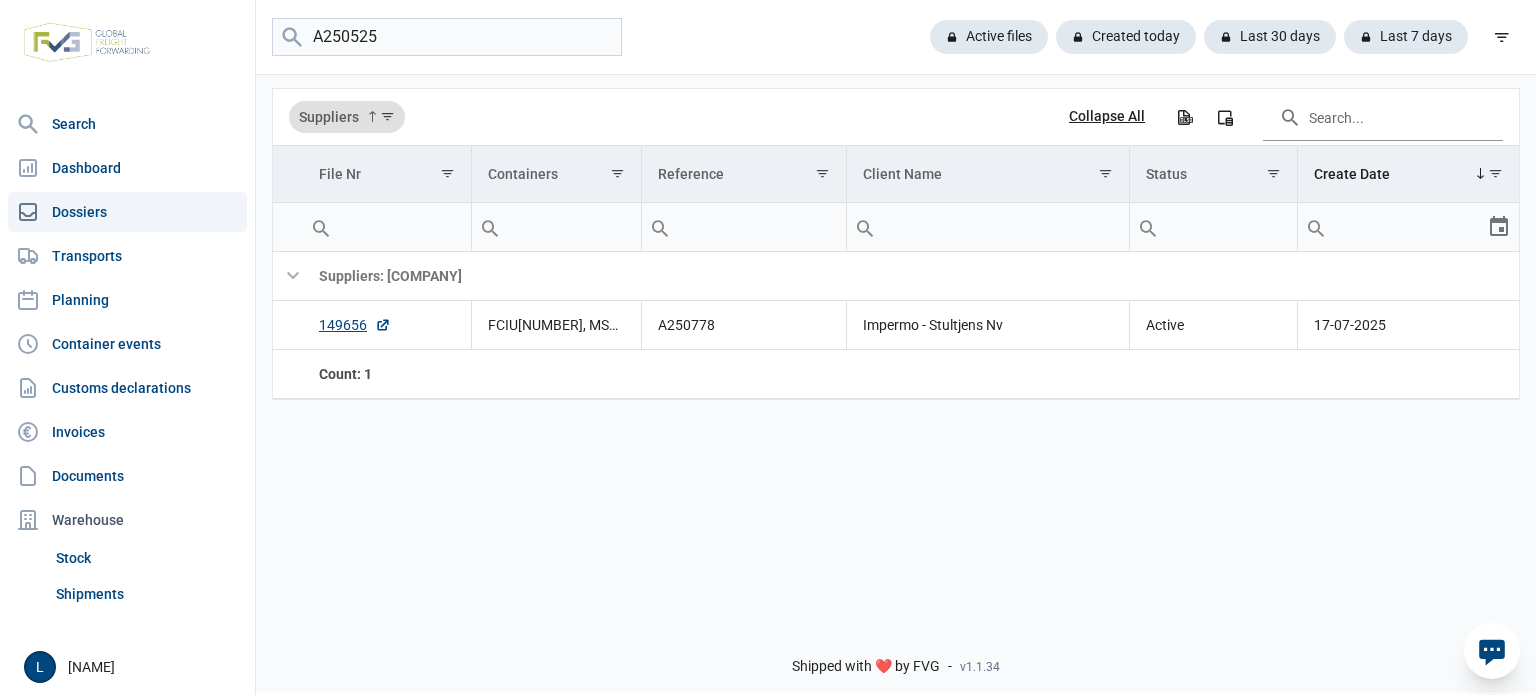 type on "A250525" 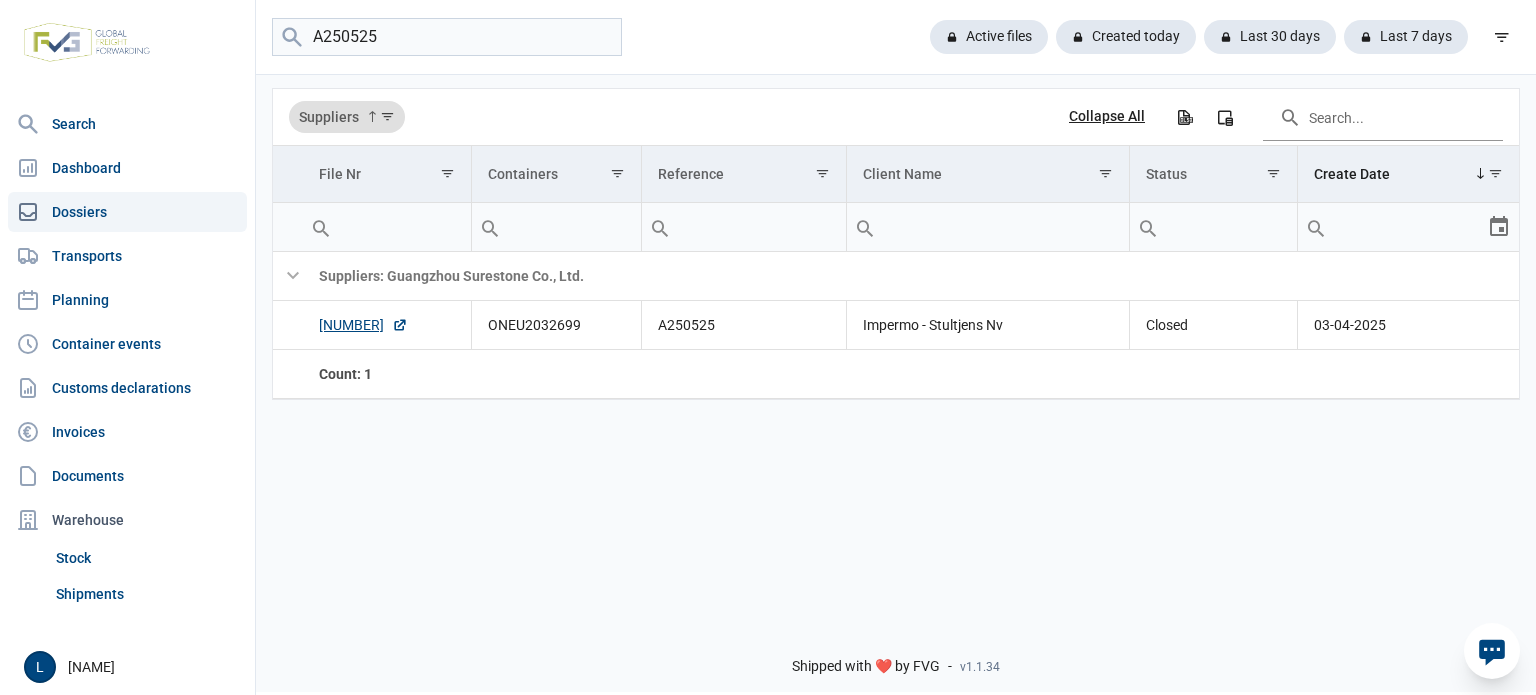 drag, startPoint x: 0, startPoint y: 0, endPoint x: 138, endPoint y: 49, distance: 146.44112 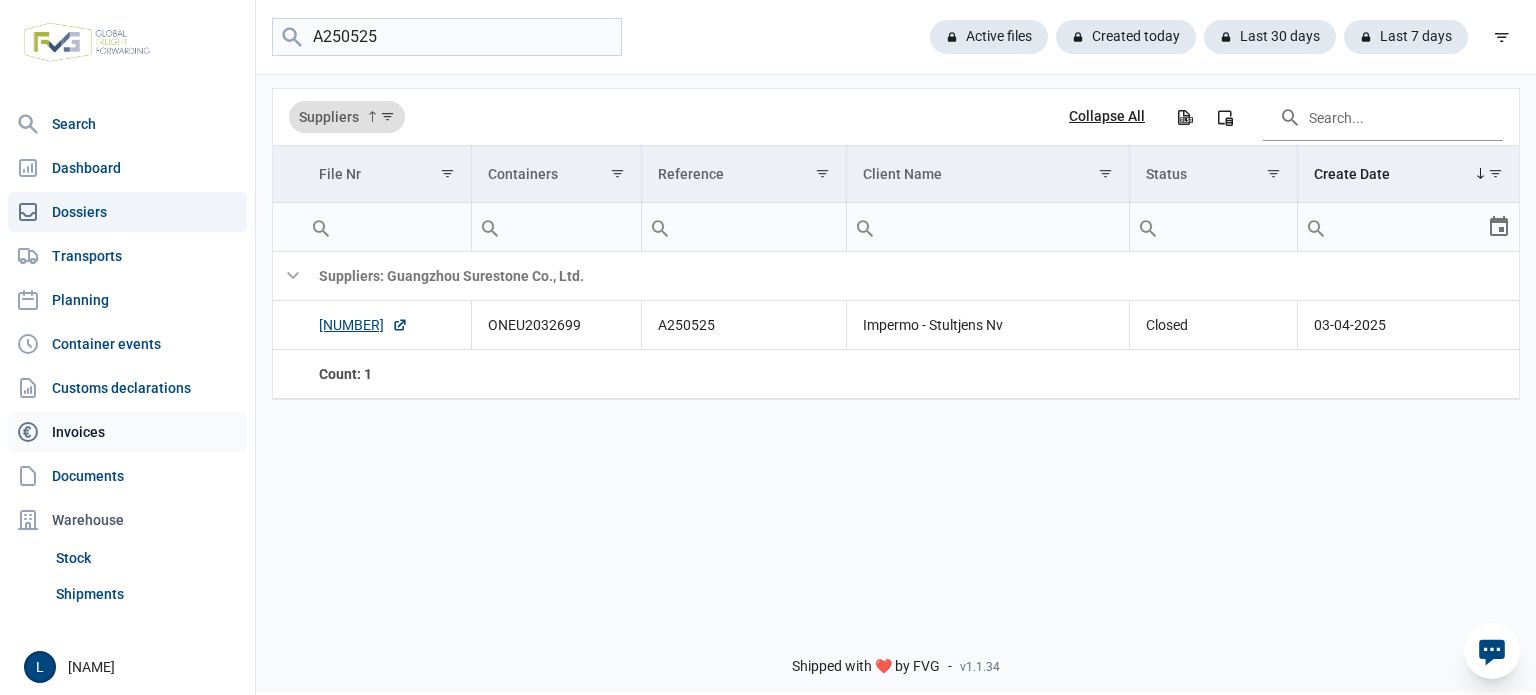click on "Invoices" 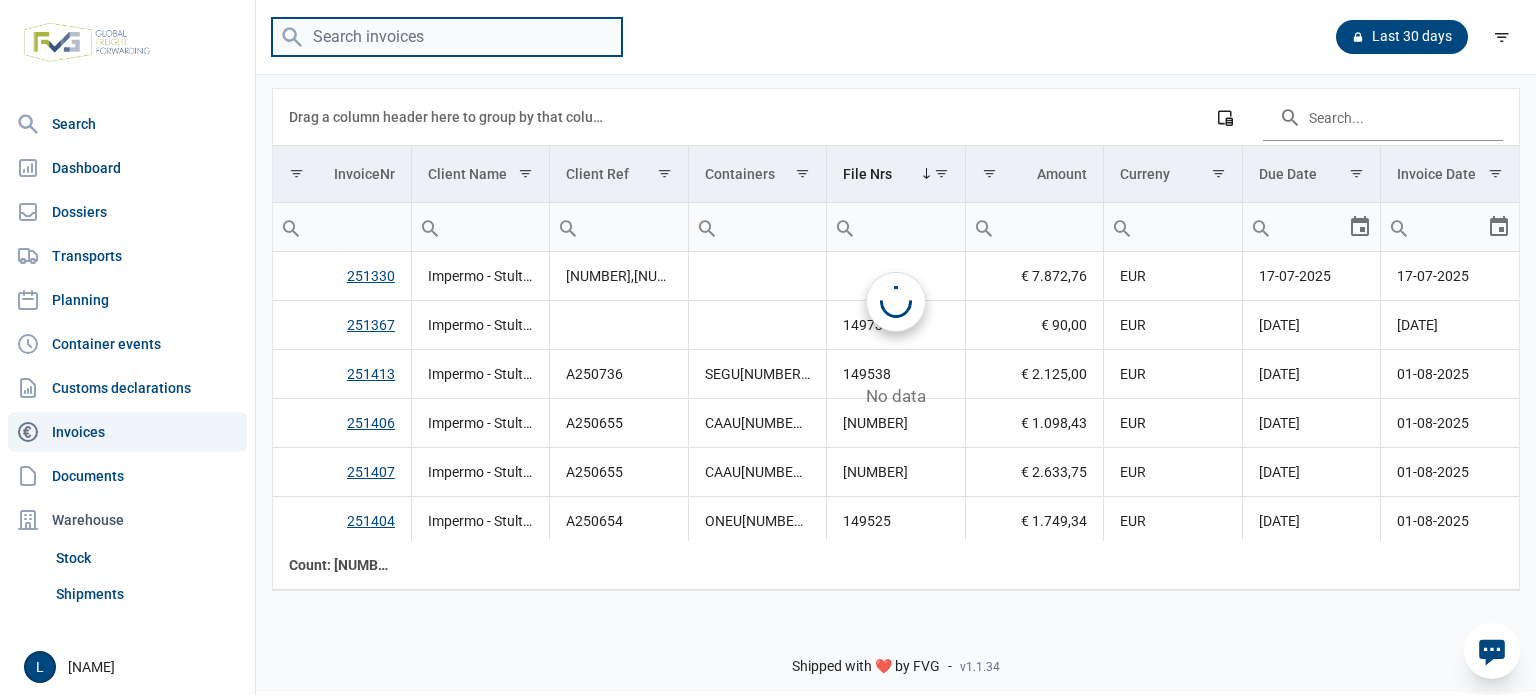 click at bounding box center [447, 37] 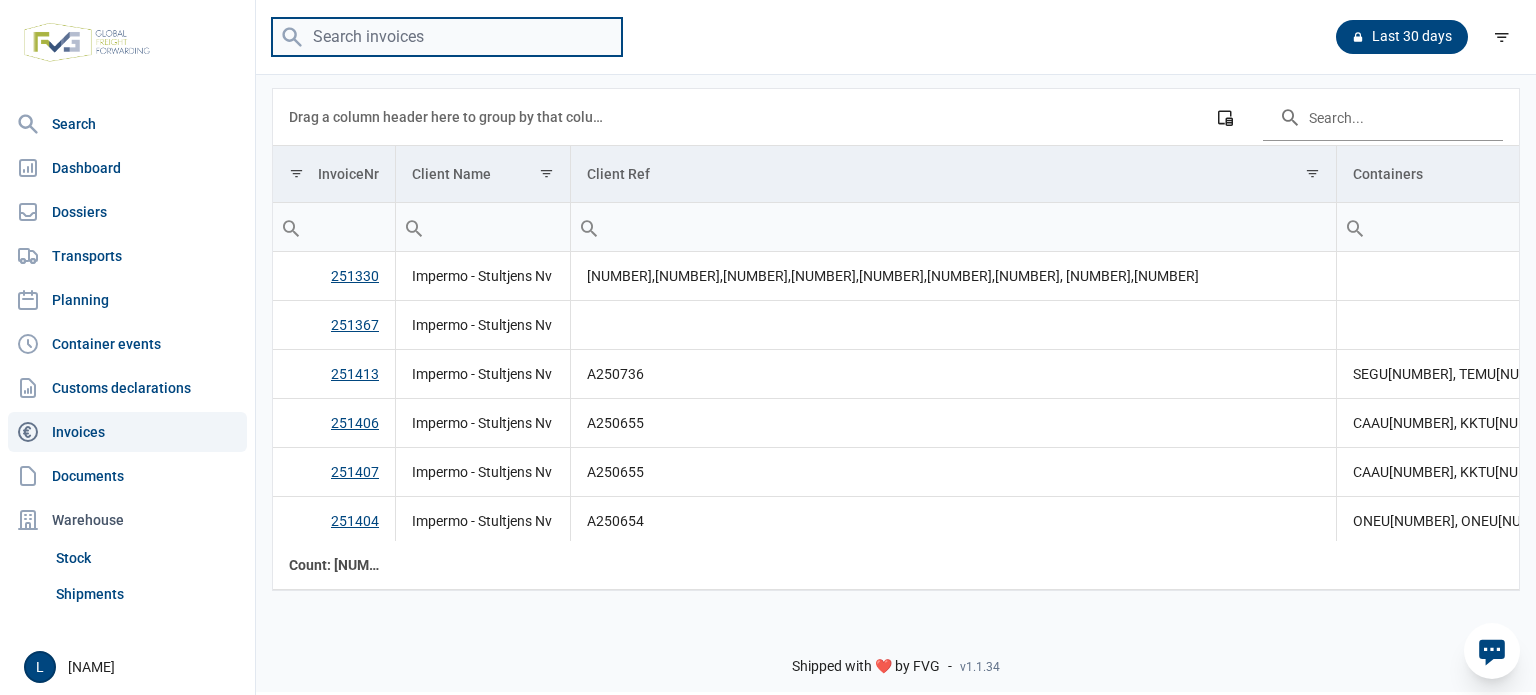 paste on "A250525" 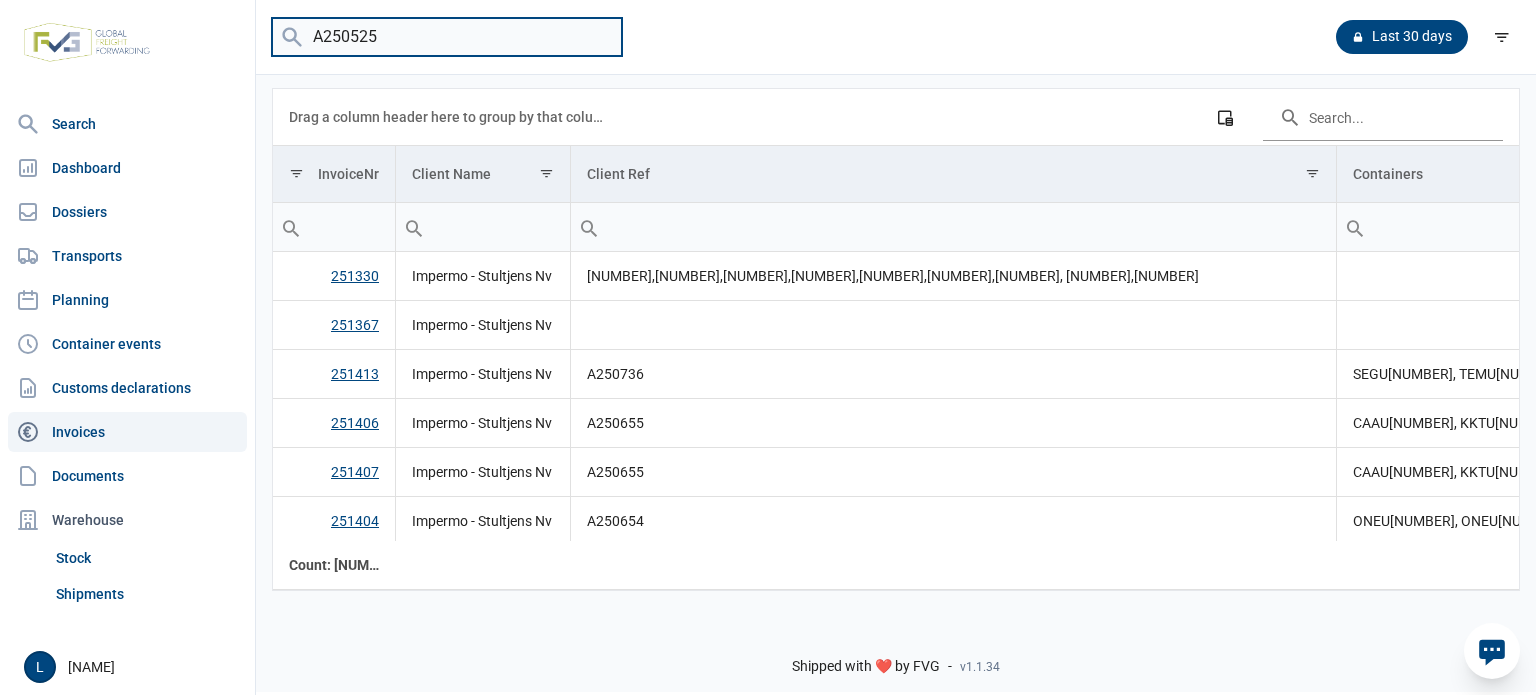 type on "A250525" 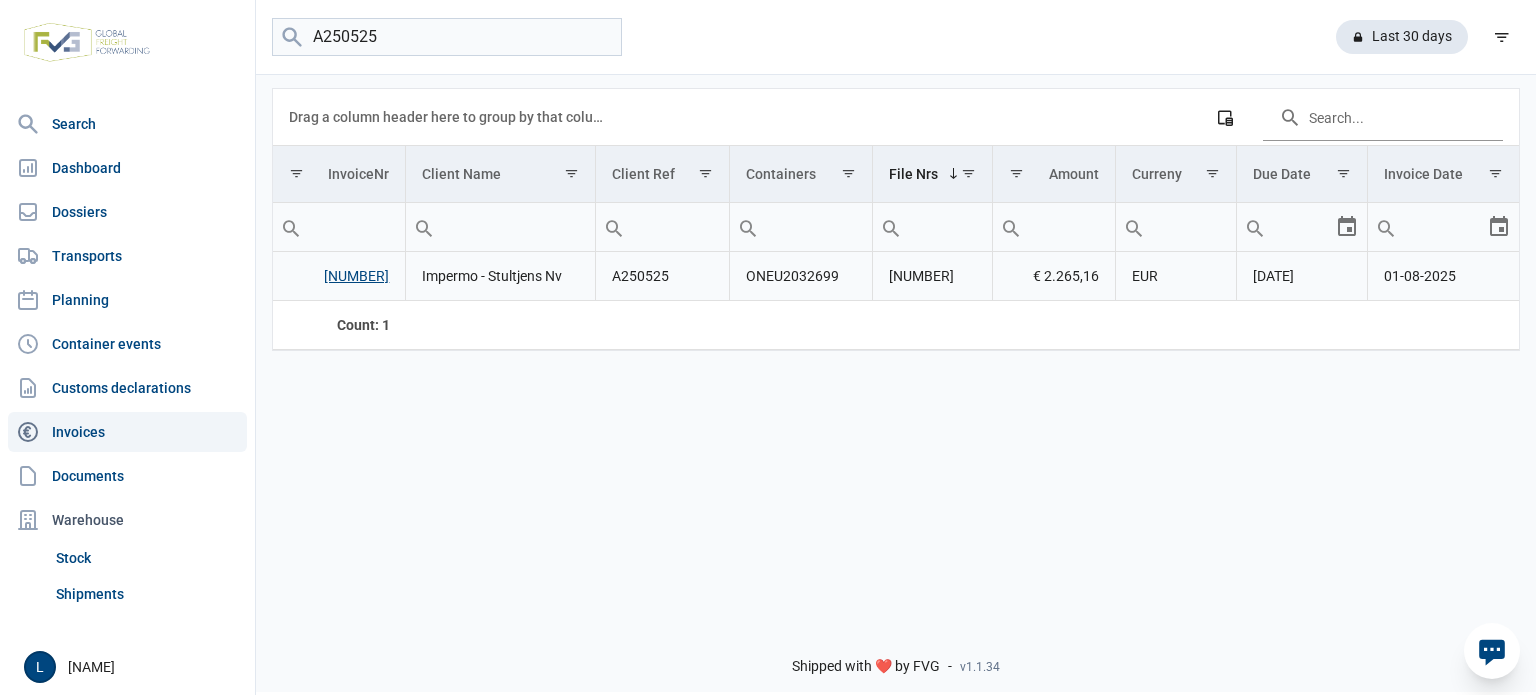 click on "[NUMBER]" at bounding box center [356, 276] 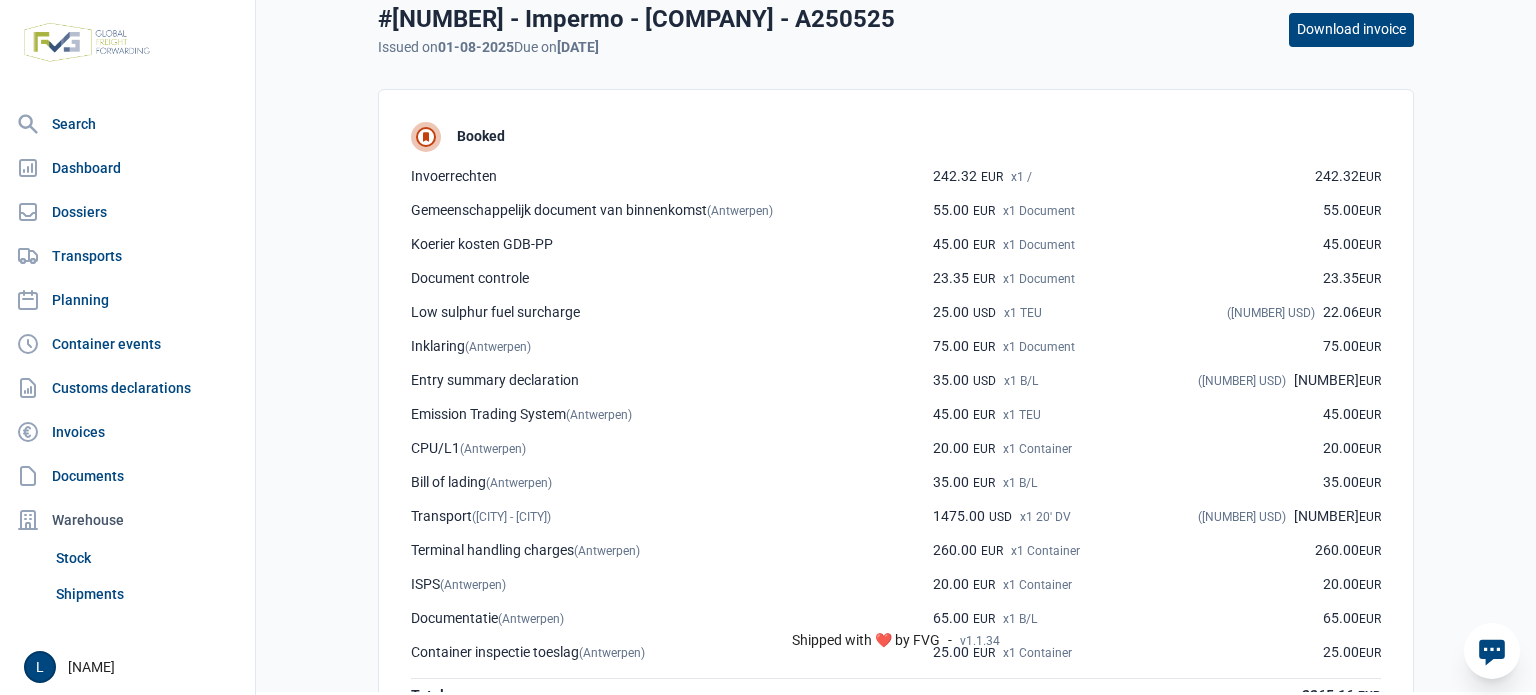 scroll, scrollTop: 0, scrollLeft: 0, axis: both 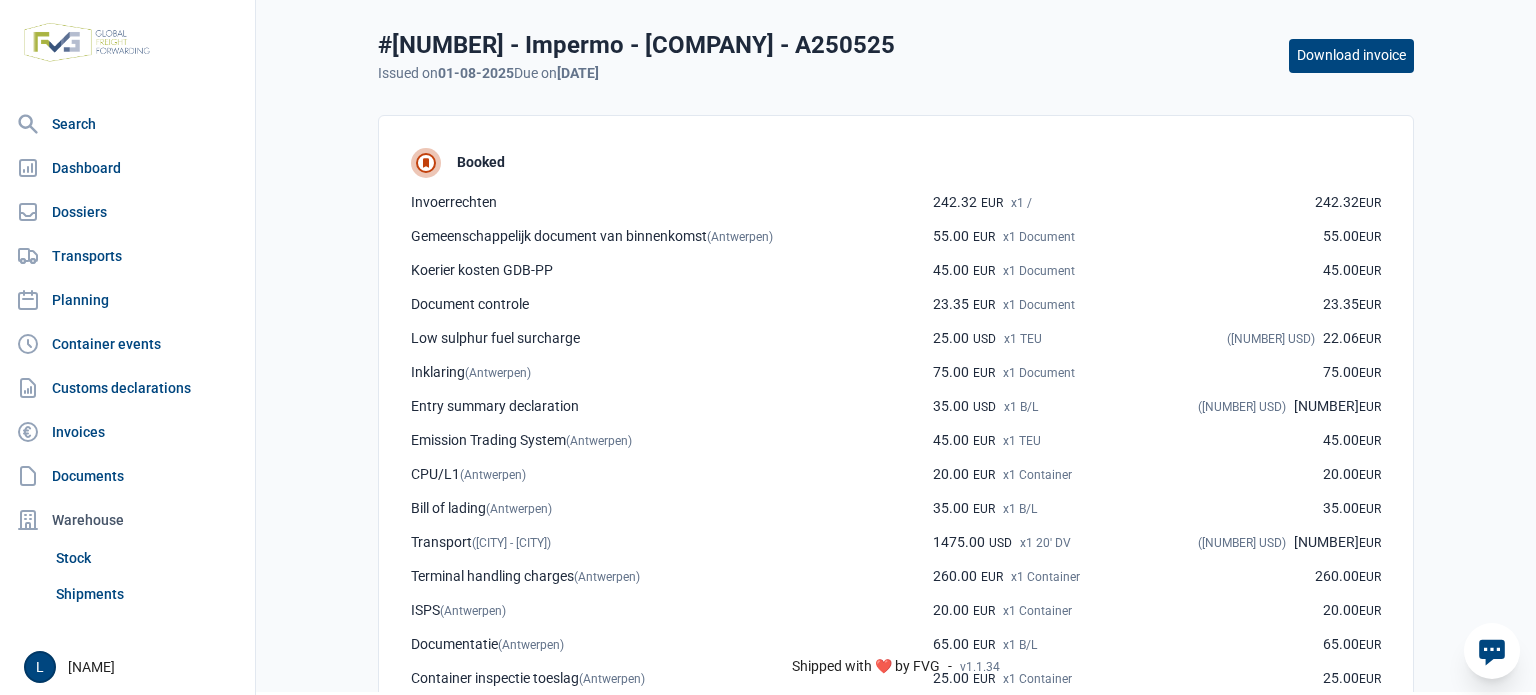click on "Download invoice" at bounding box center (1351, 56) 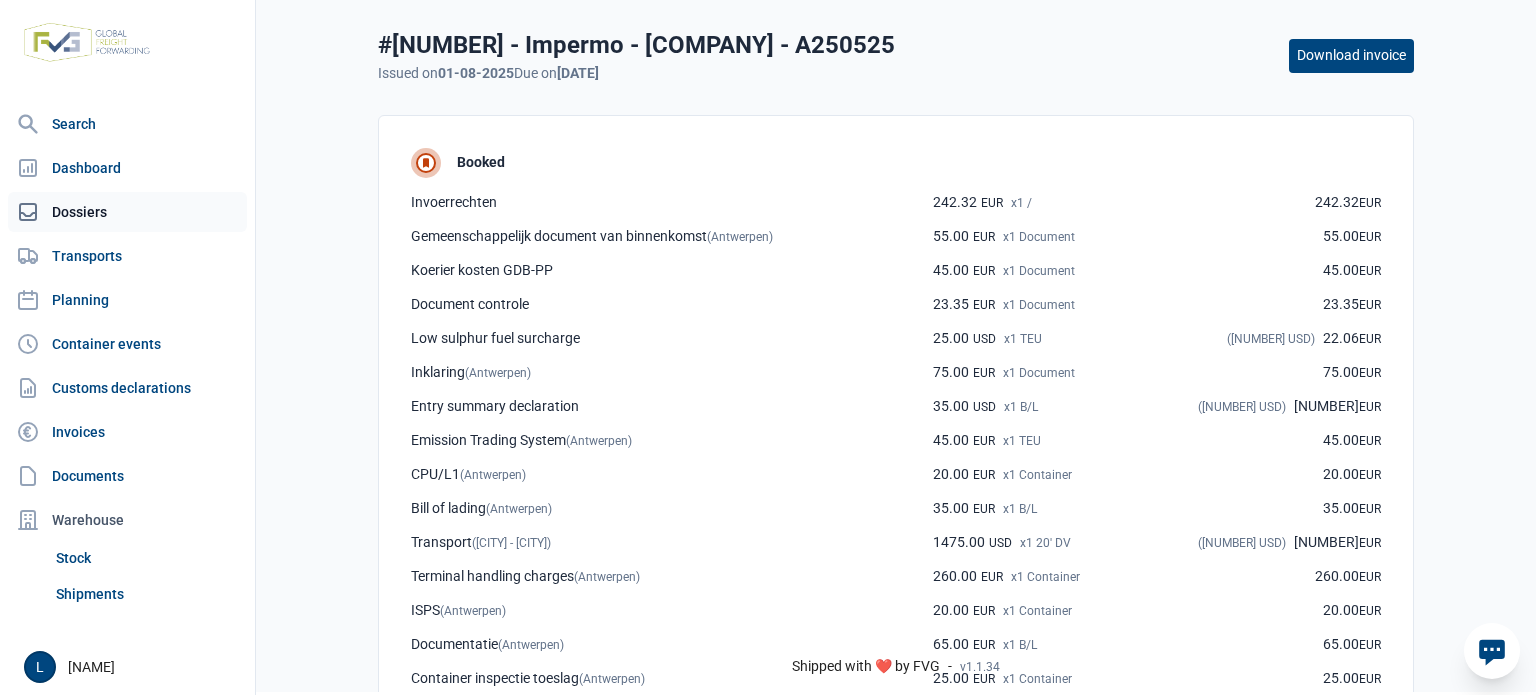 click on "Dossiers" 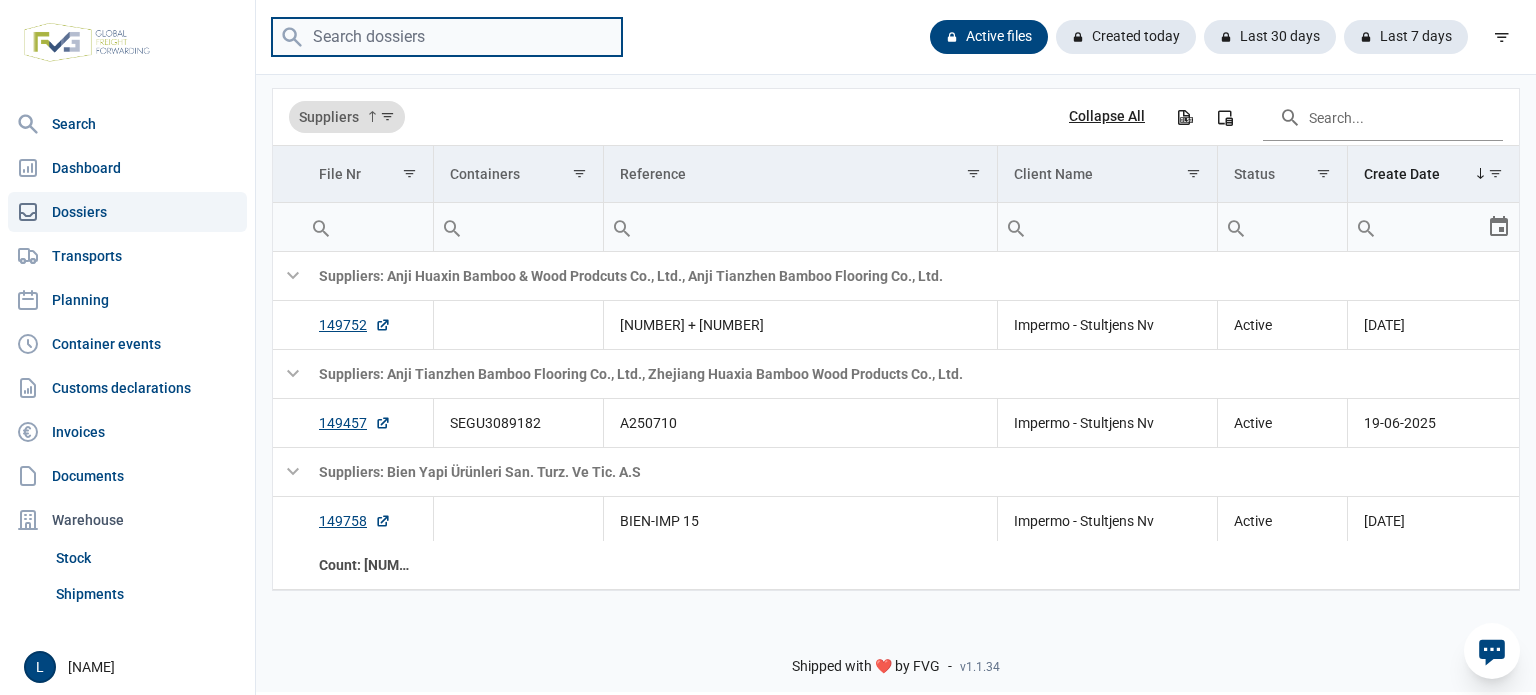 click at bounding box center [447, 37] 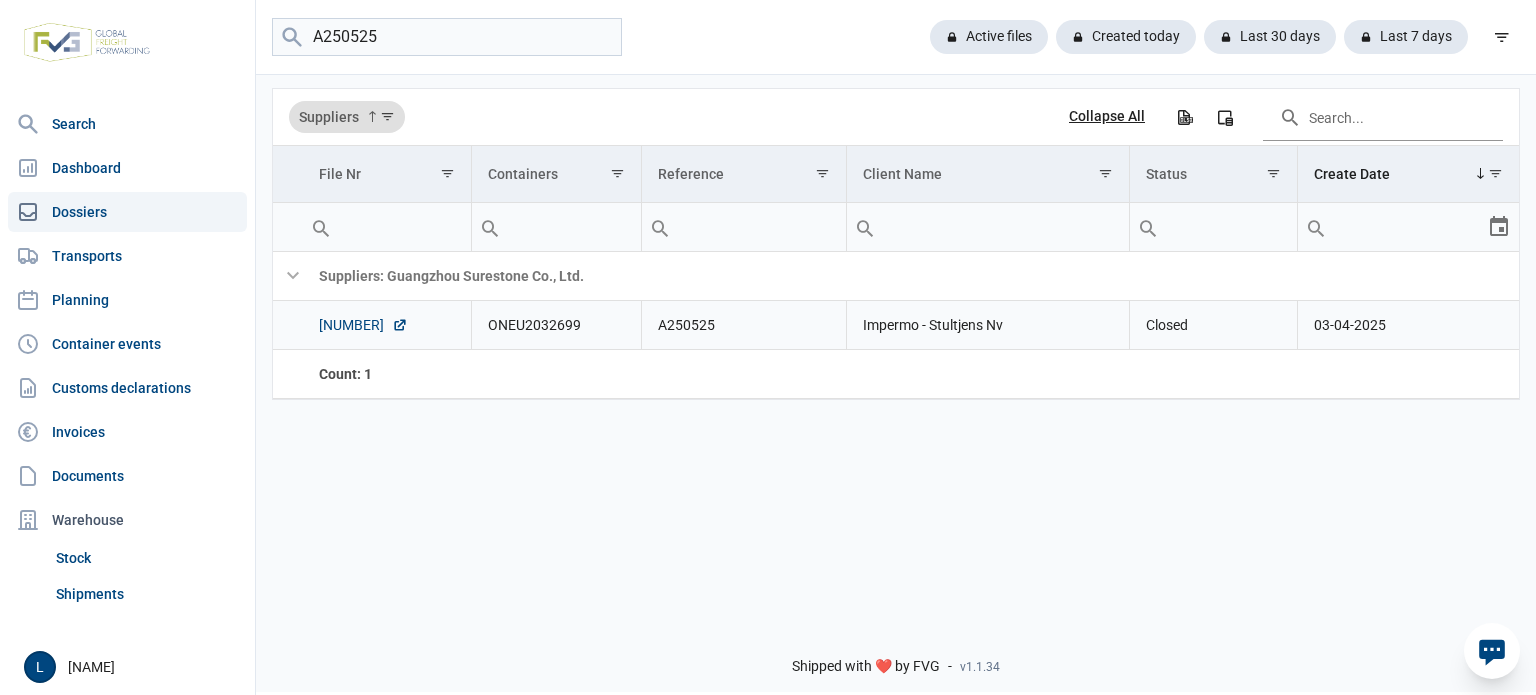 click on "[NUMBER]" at bounding box center (363, 325) 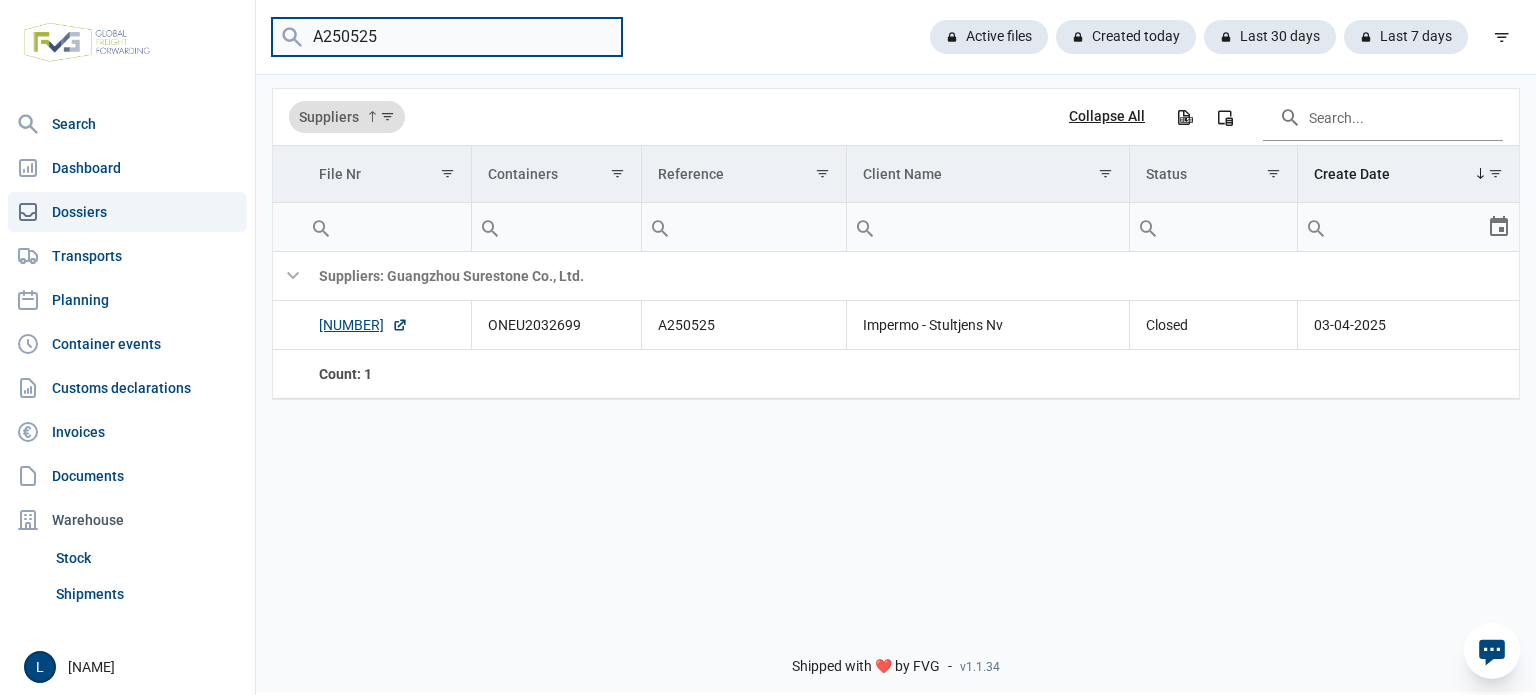 click on "A250525" at bounding box center (447, 37) 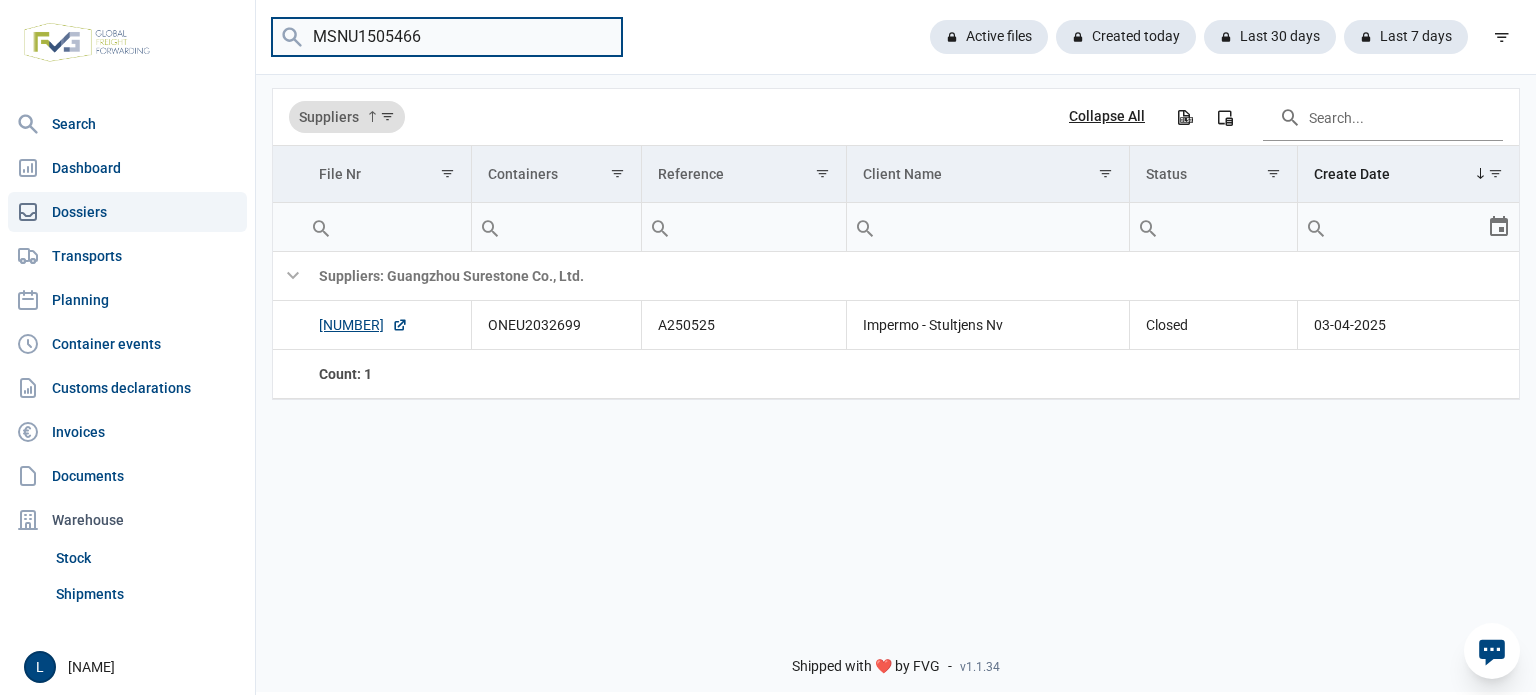 type on "MSNU1505466" 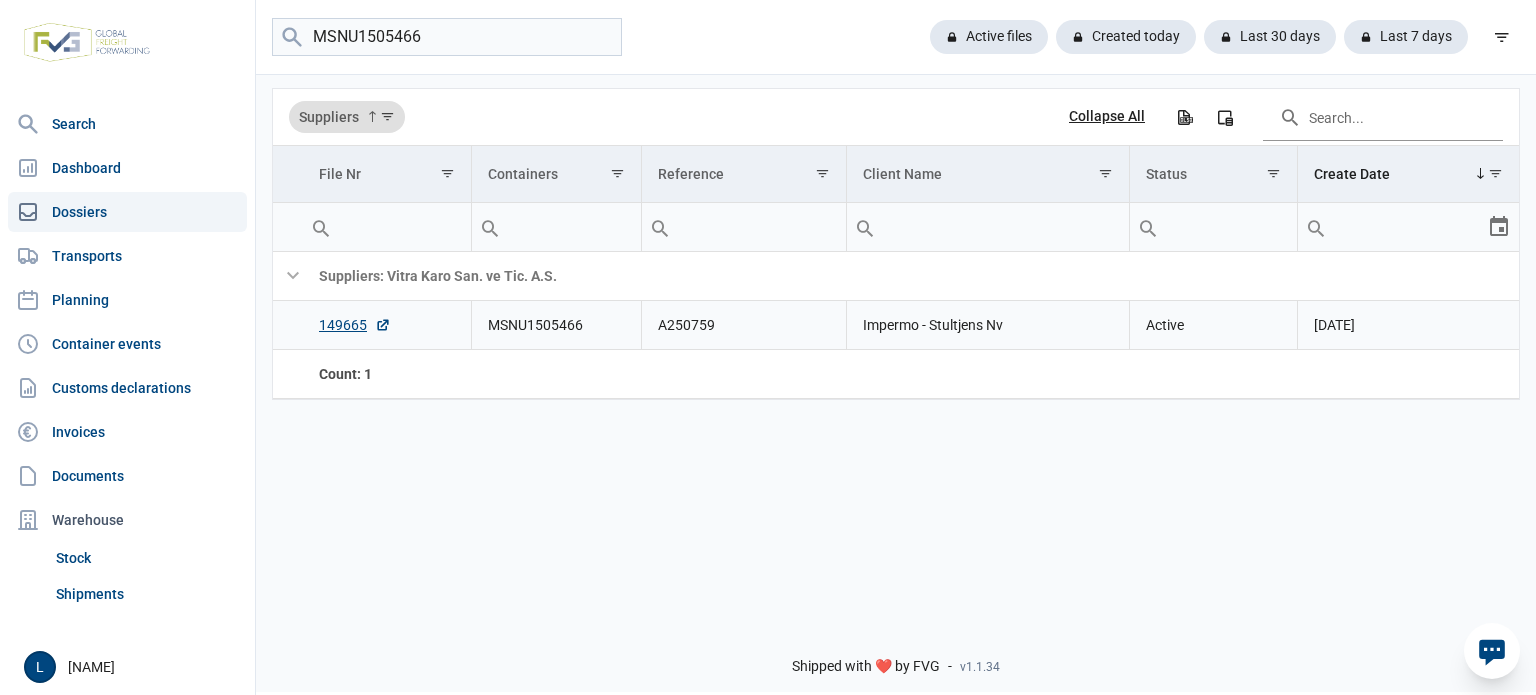 click on "MSNU1505466" at bounding box center (556, 325) 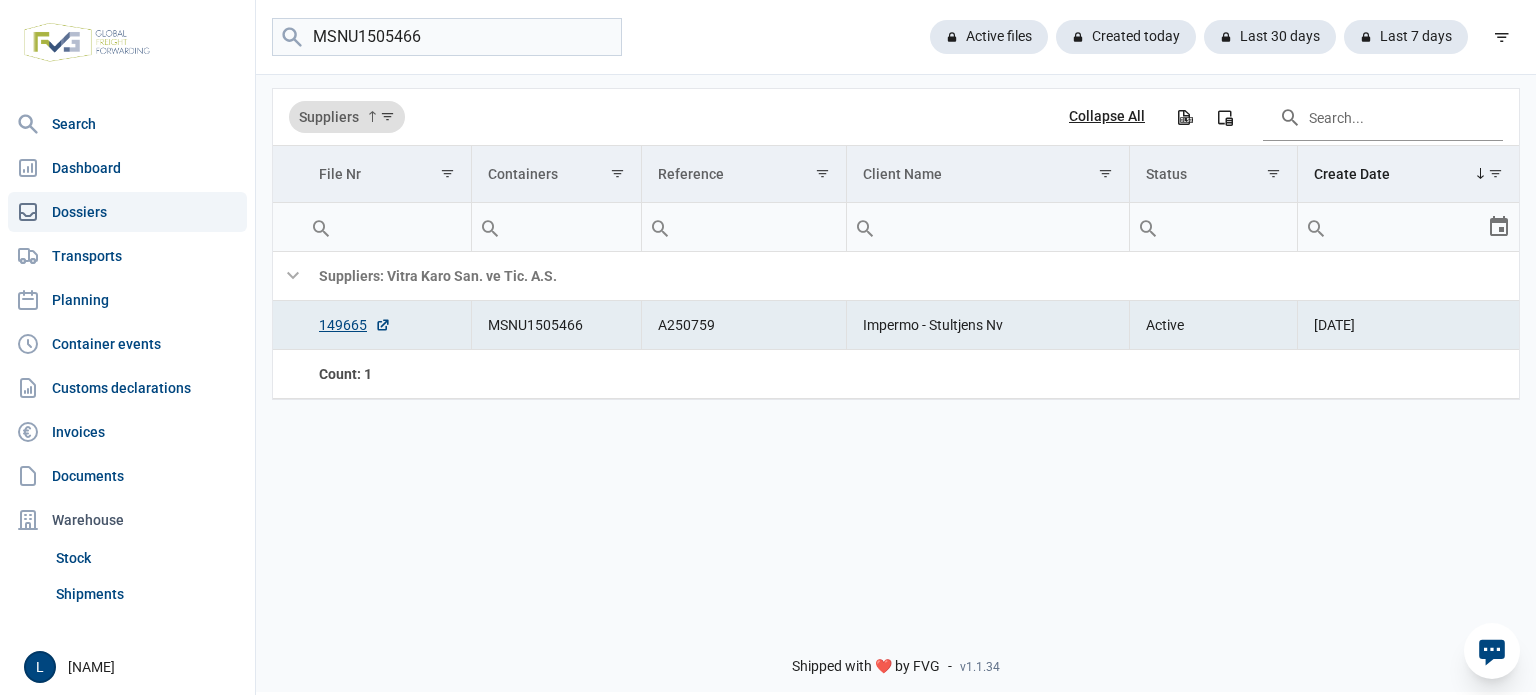 click on "MSNU1505466" at bounding box center [556, 325] 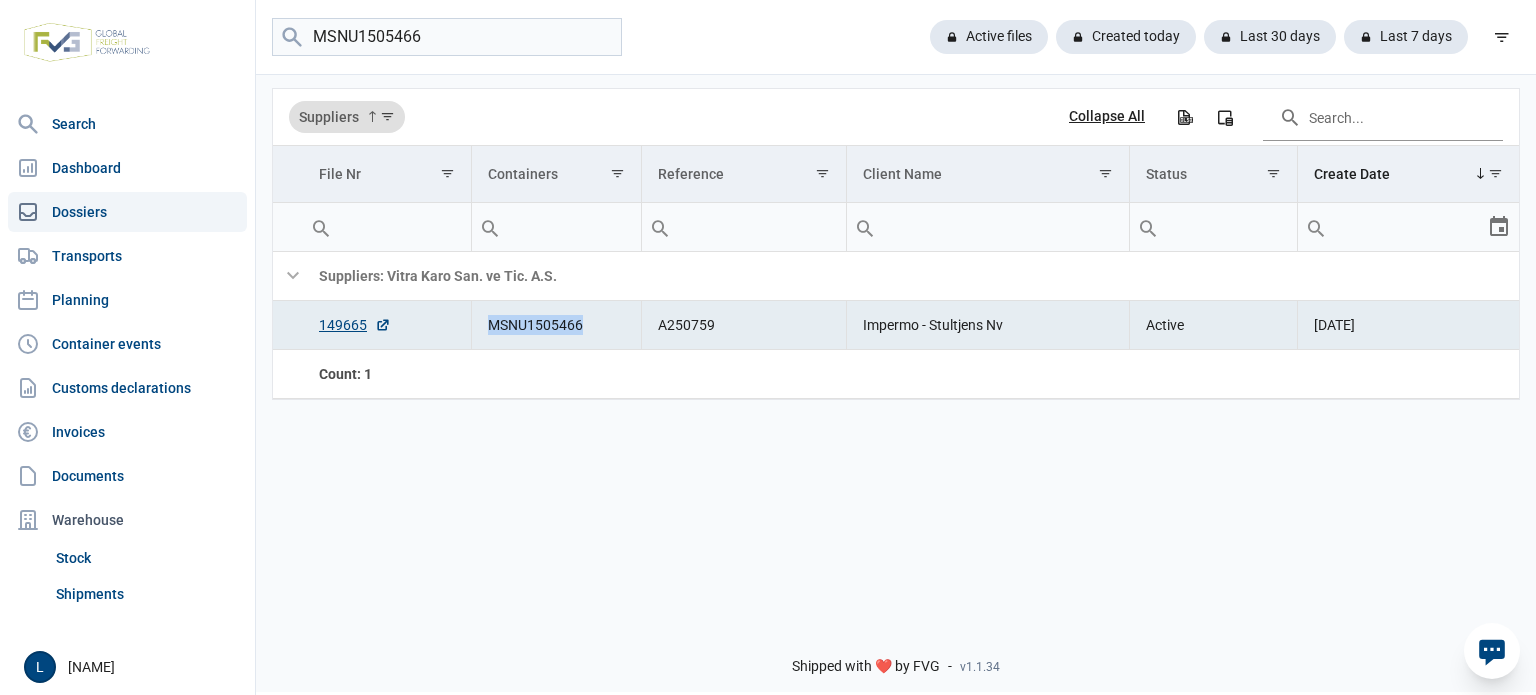 click on "MSNU1505466" at bounding box center (556, 325) 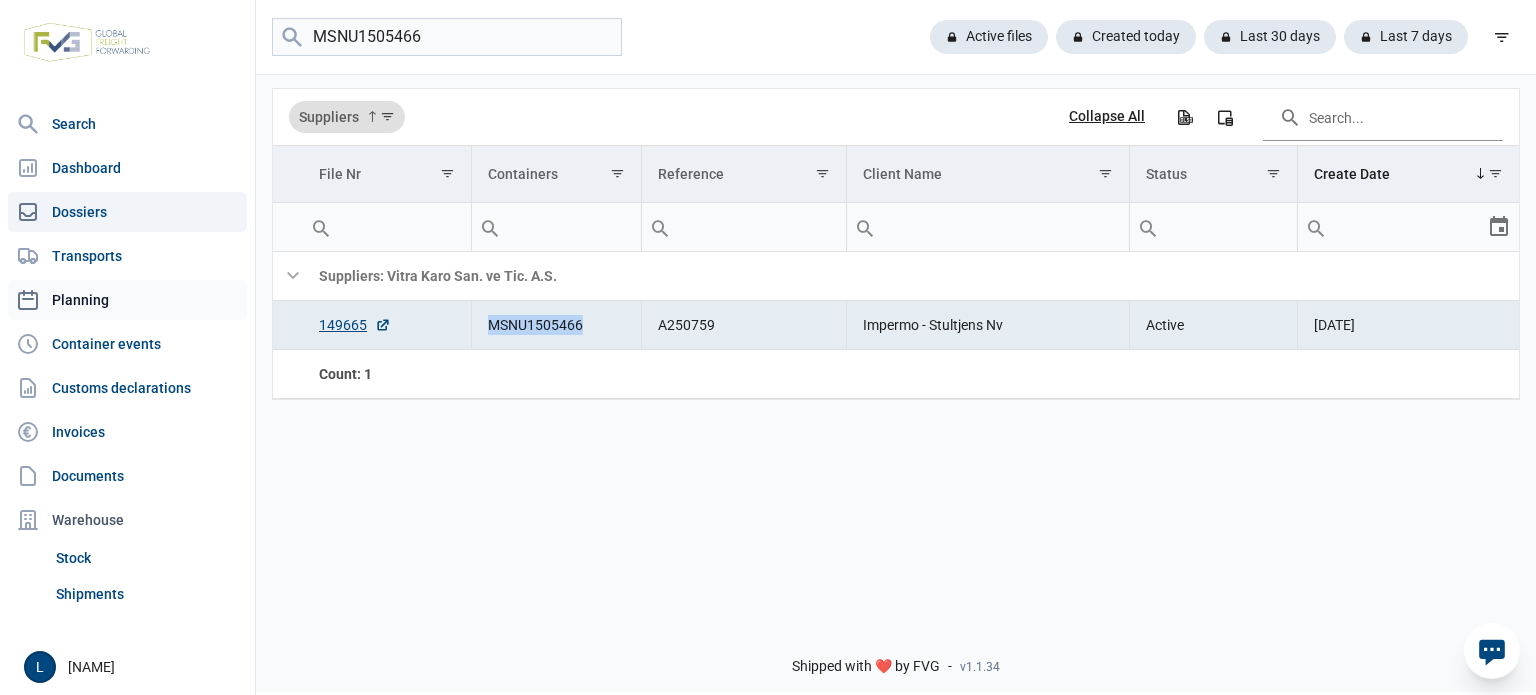 click on "Planning" 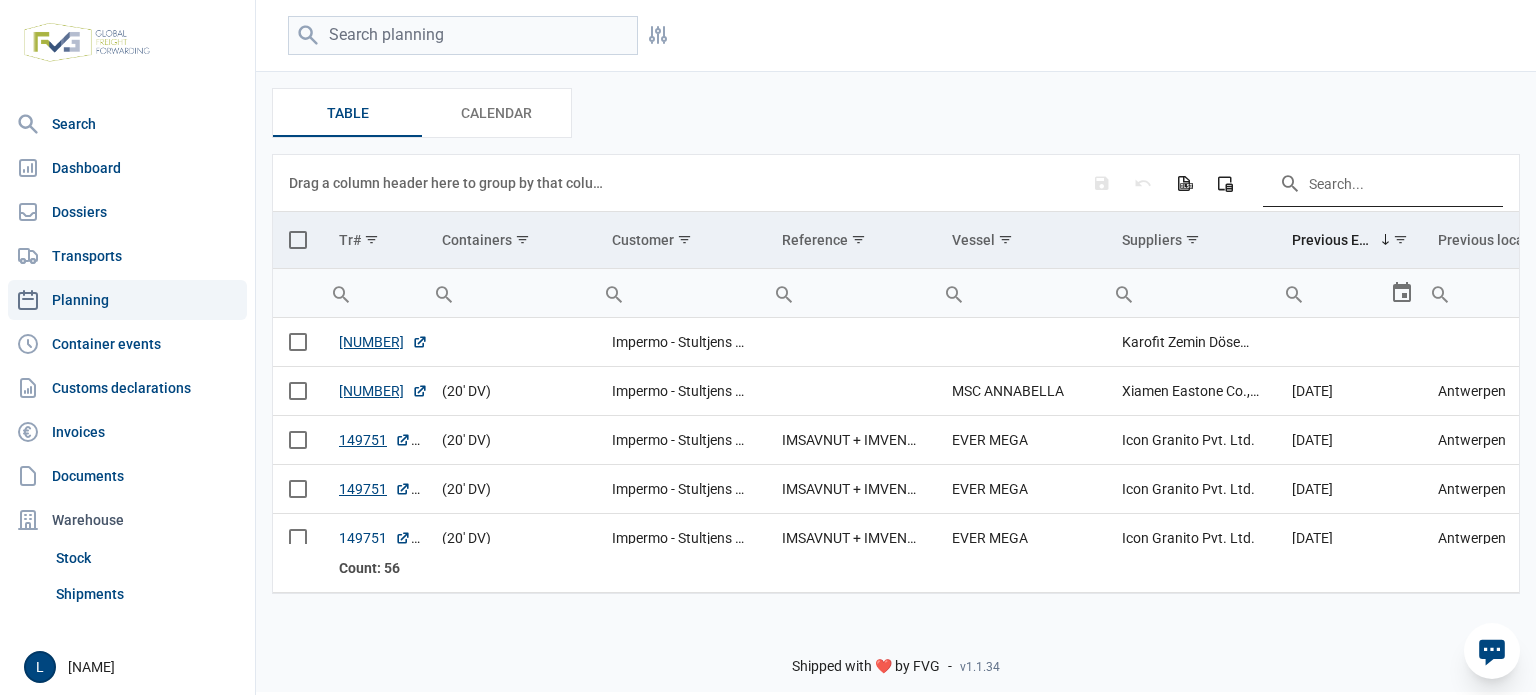 click at bounding box center [1383, 183] 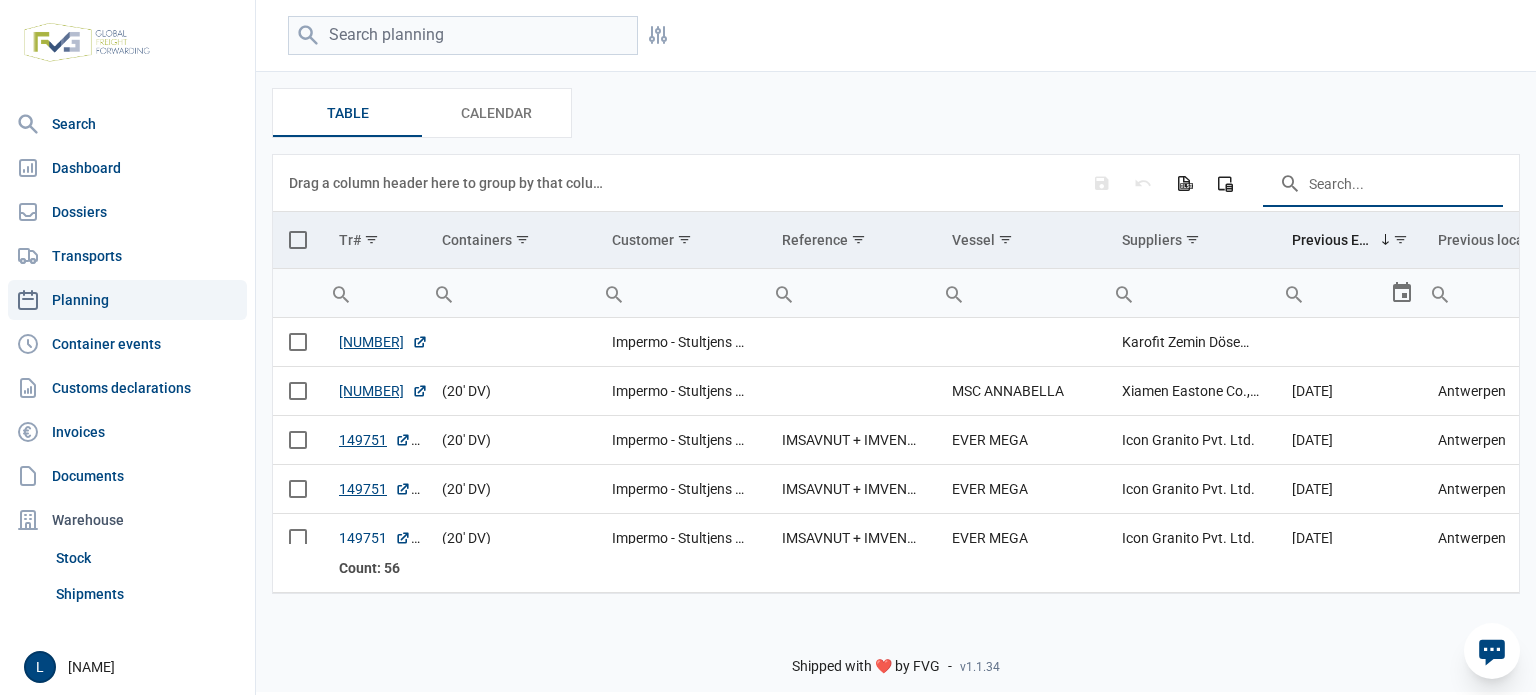 paste on "MSNU1505466" 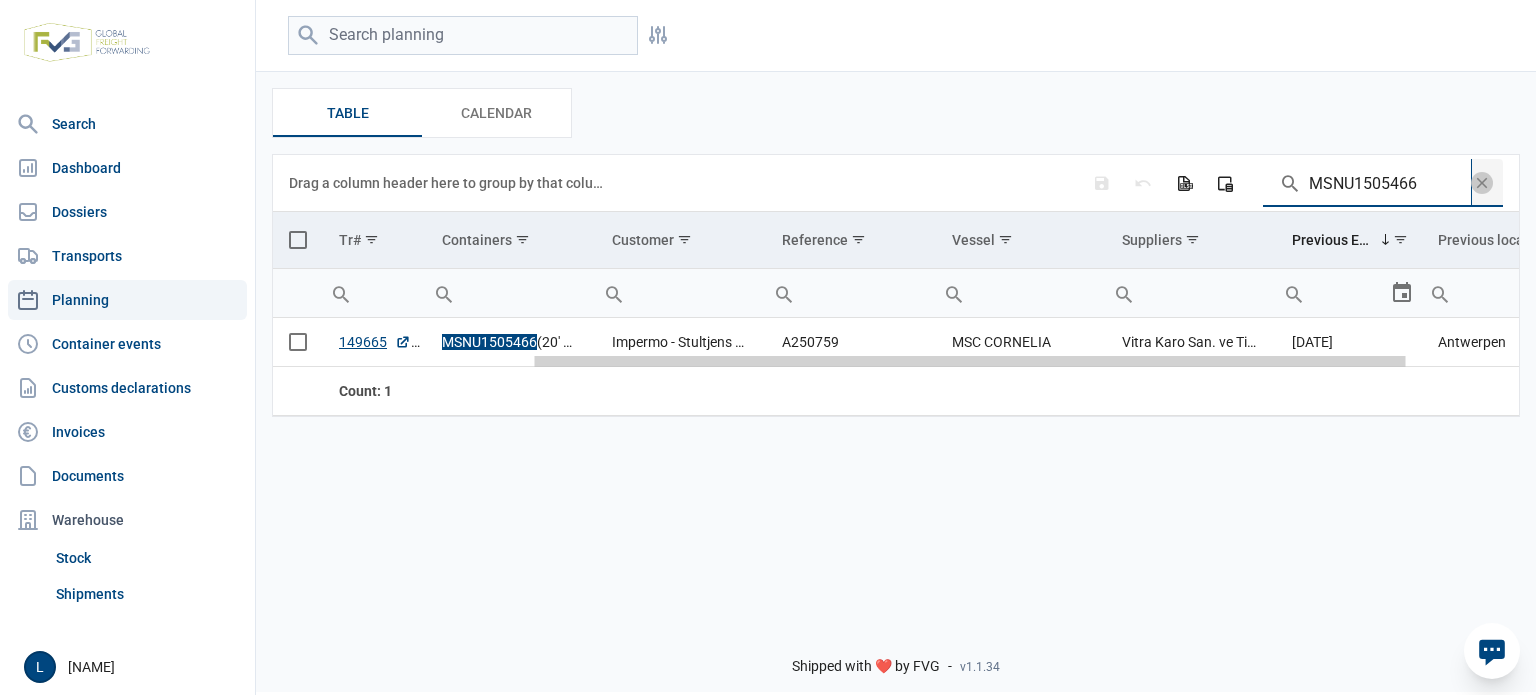 scroll, scrollTop: 0, scrollLeft: 460, axis: horizontal 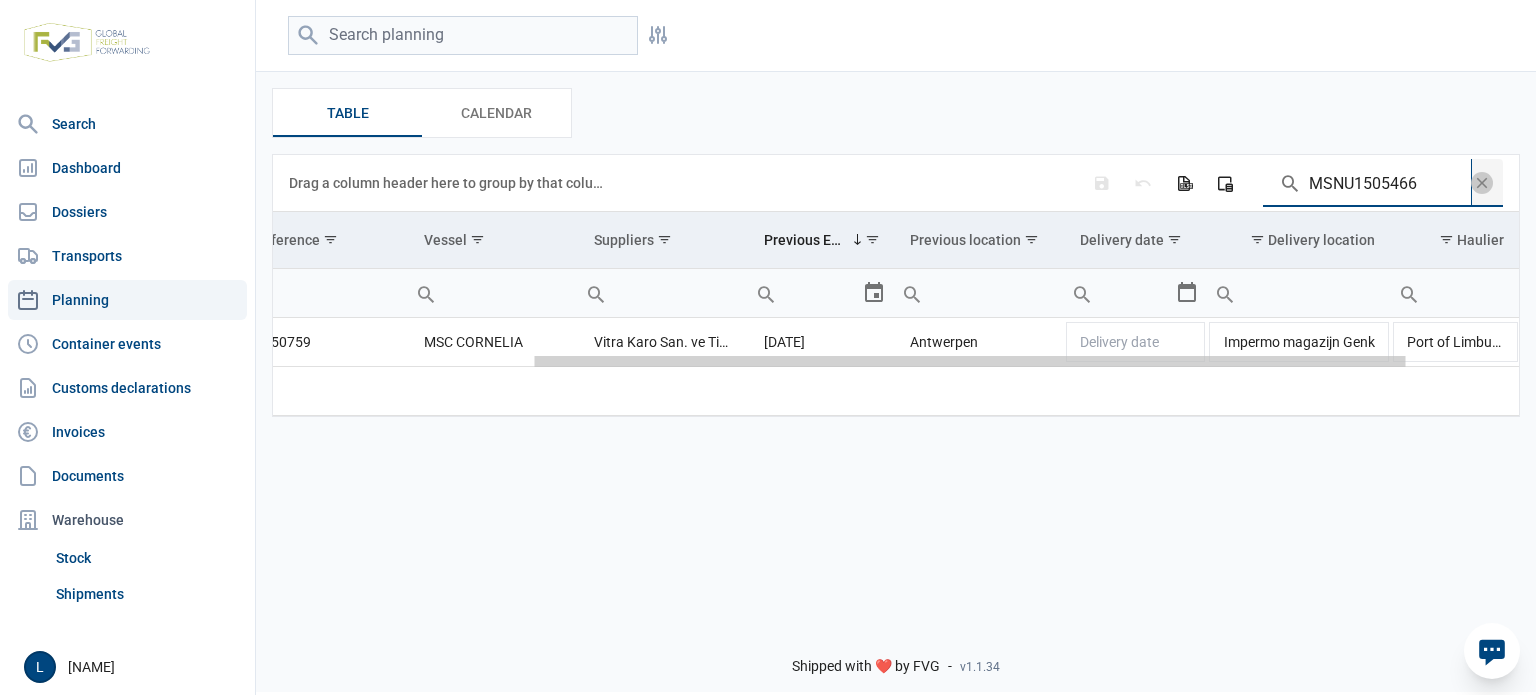 drag, startPoint x: 1123, startPoint y: 365, endPoint x: 1535, endPoint y: 365, distance: 412 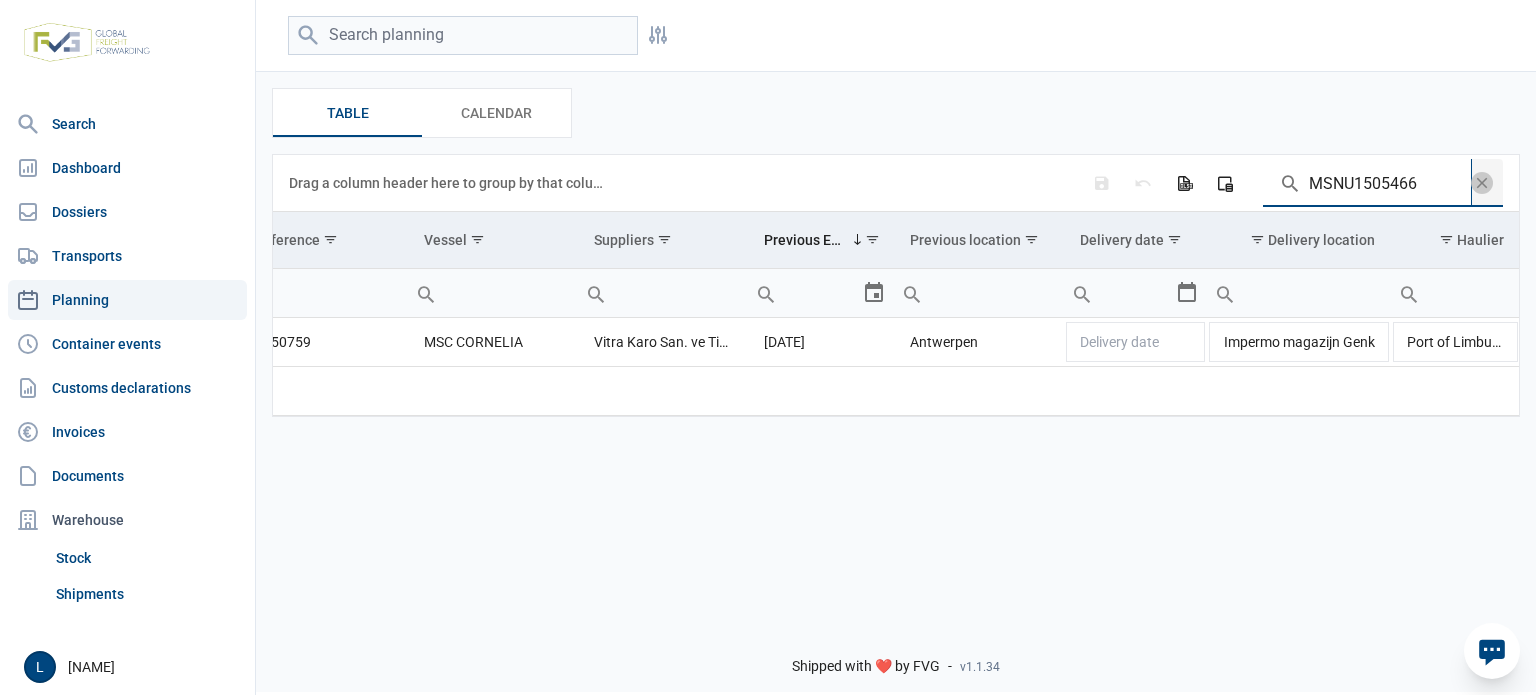 type on "MSNU1505466" 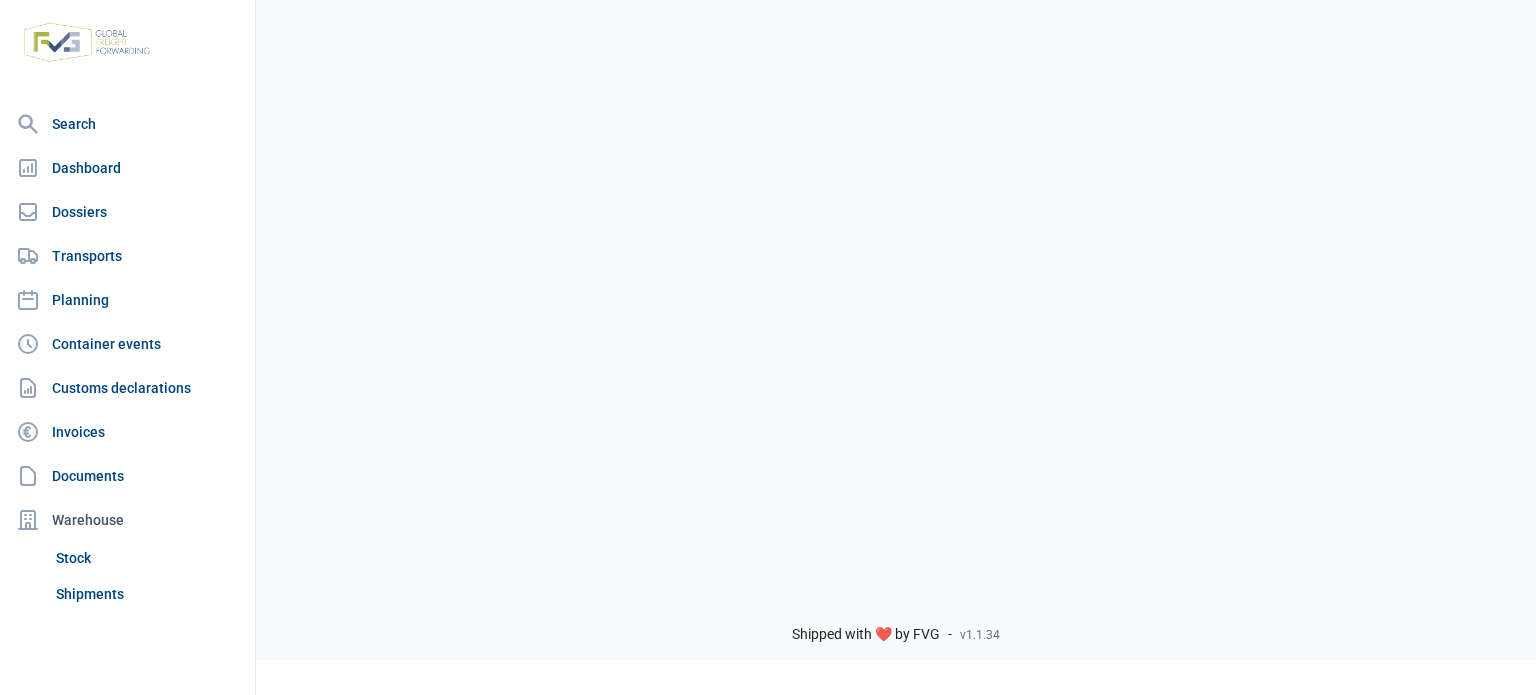 scroll, scrollTop: 0, scrollLeft: 0, axis: both 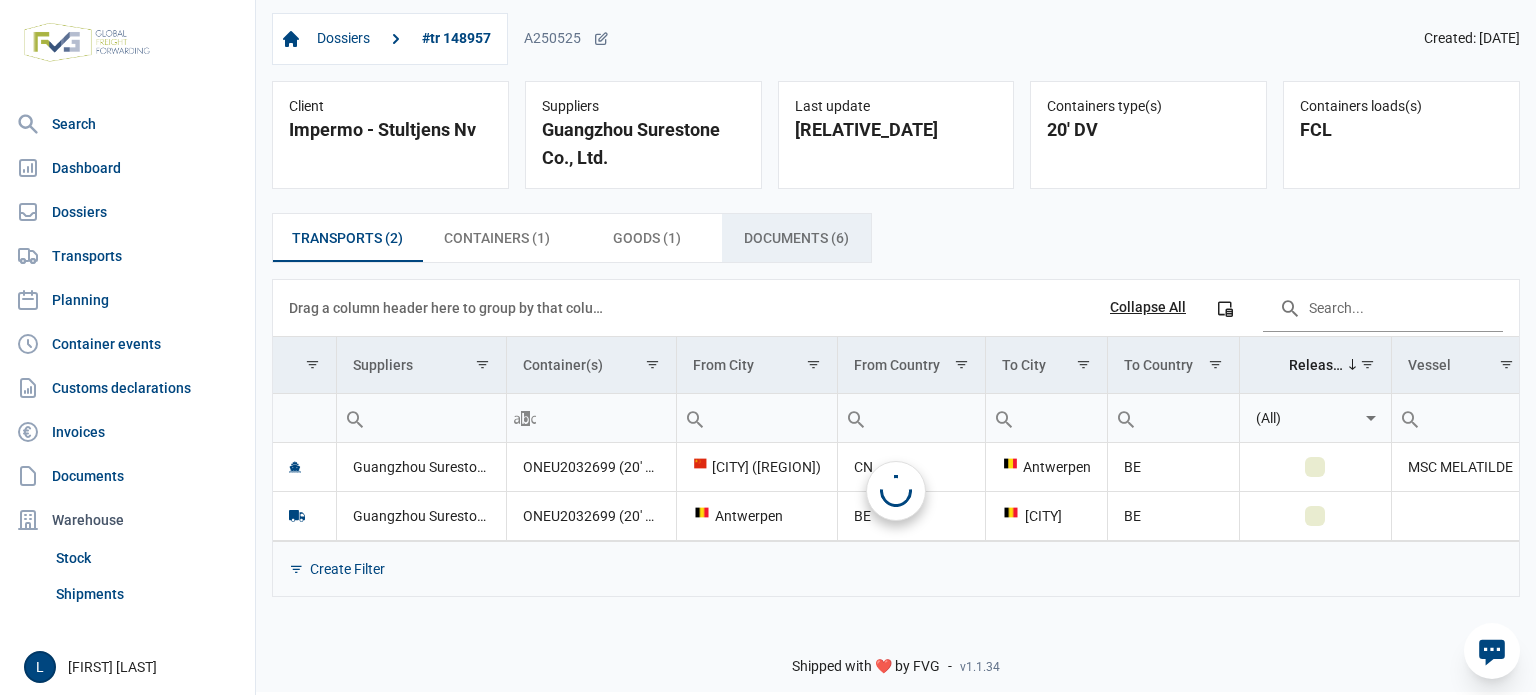 drag, startPoint x: 782, startPoint y: 238, endPoint x: 762, endPoint y: 247, distance: 21.931713 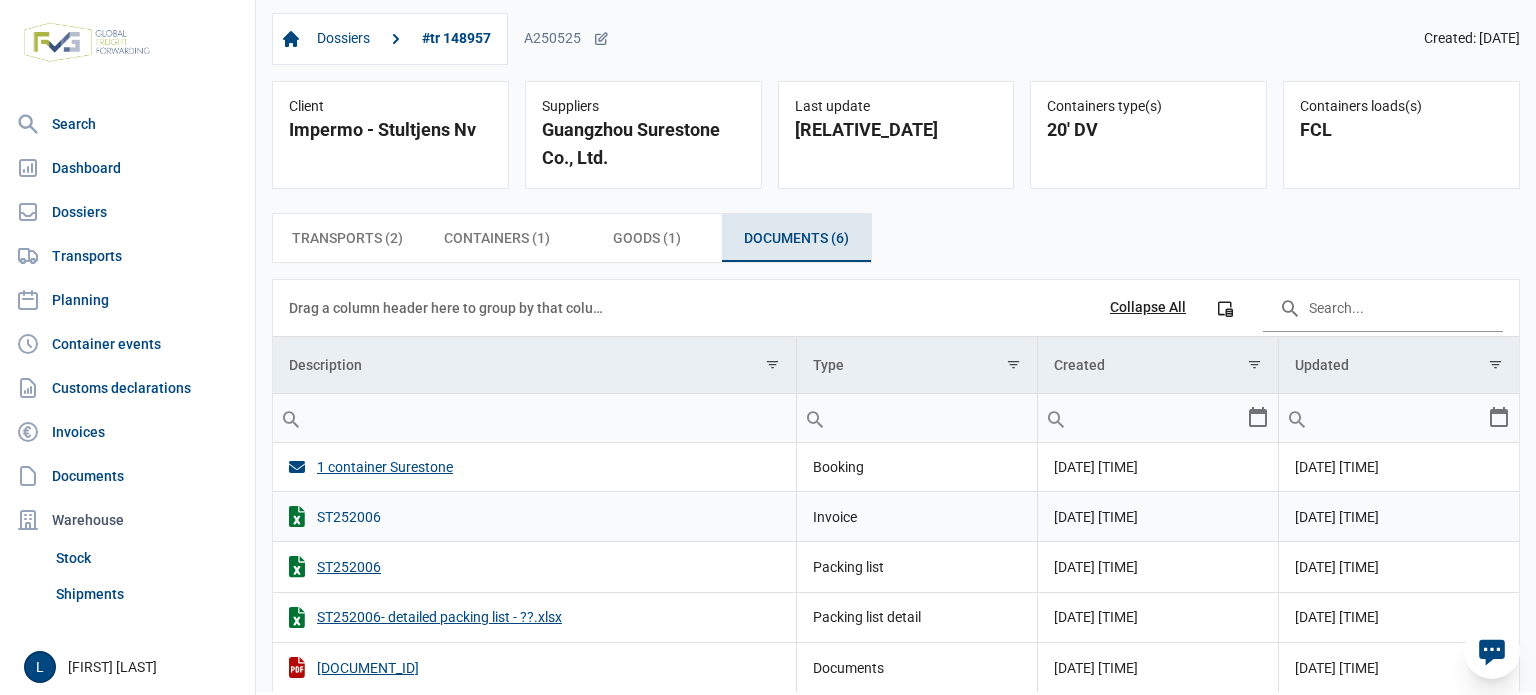 click on "ST252006" at bounding box center (534, 516) 